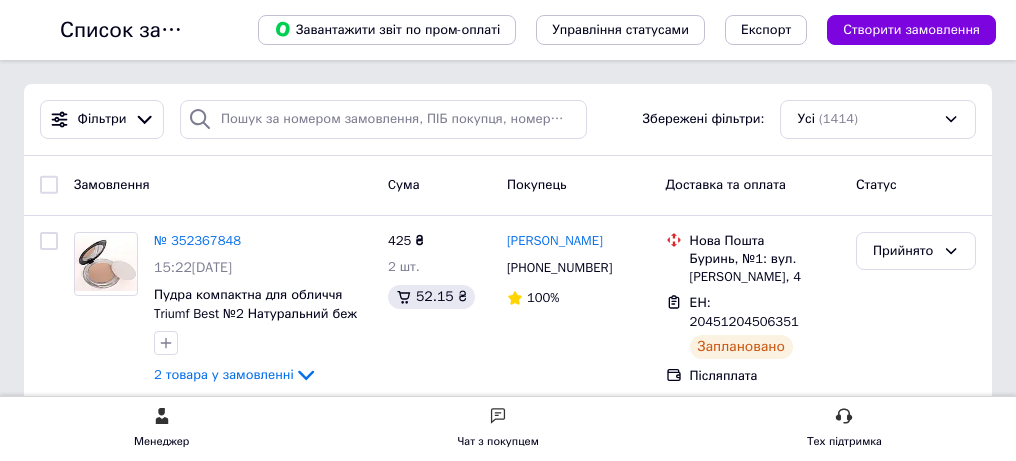 scroll, scrollTop: 0, scrollLeft: 0, axis: both 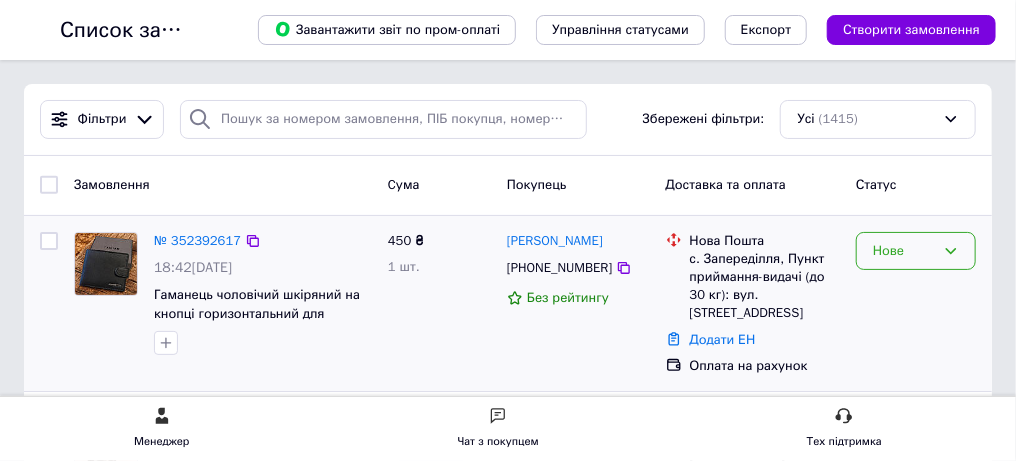 click 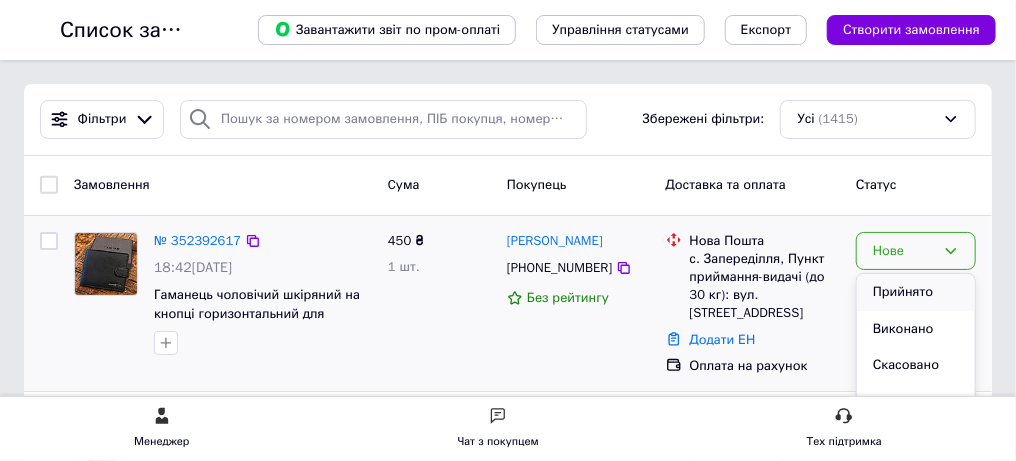 click on "Прийнято" at bounding box center (916, 292) 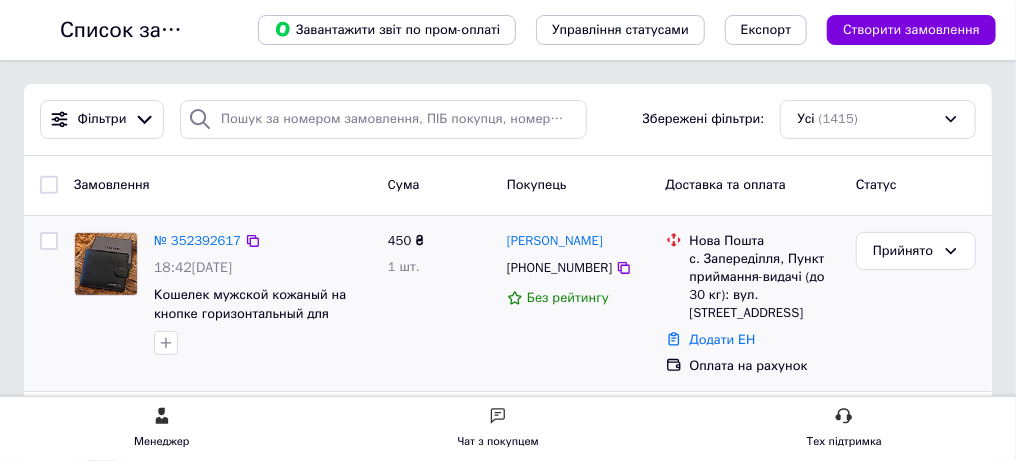 click on "Замовлення та повідомлення" at bounding box center [-91, 176] 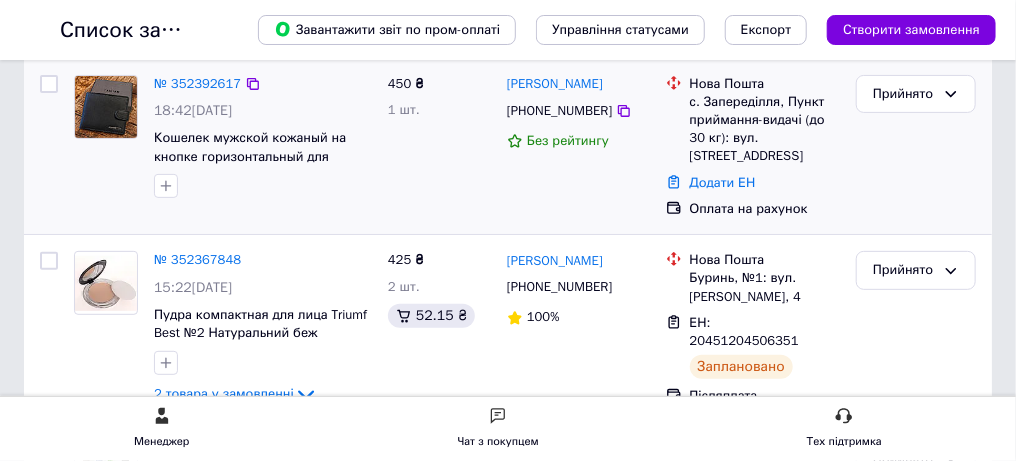 scroll, scrollTop: 200, scrollLeft: 0, axis: vertical 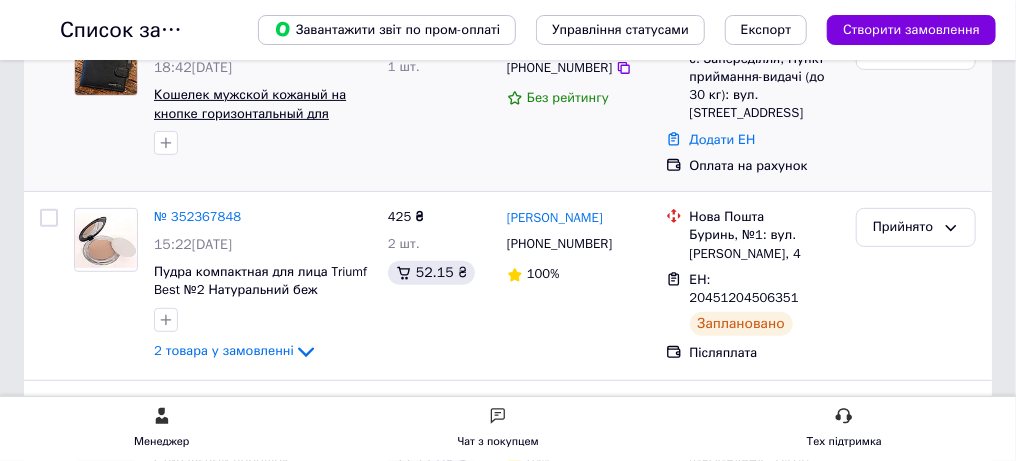click on "Кошелек мужской кожаный на кнопке горизонтальный для документов портмоне TAILIAN черный" at bounding box center [250, 122] 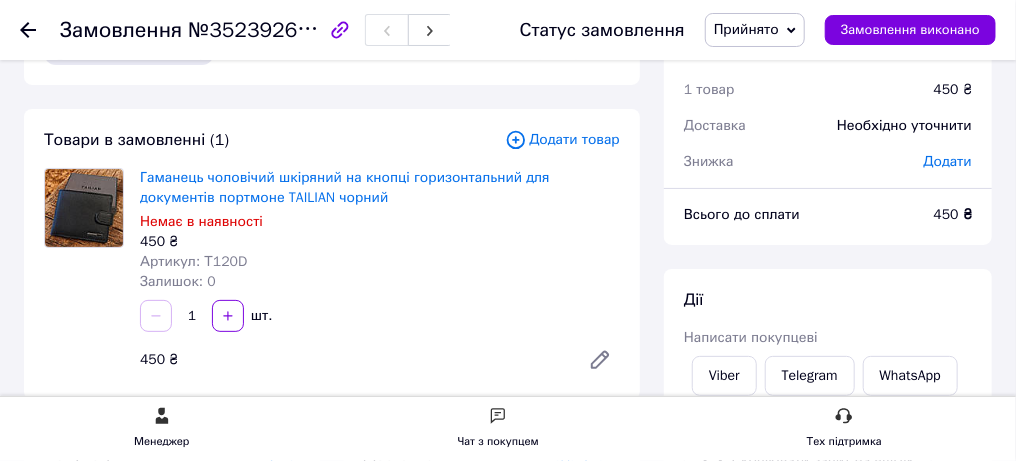 scroll, scrollTop: 99, scrollLeft: 0, axis: vertical 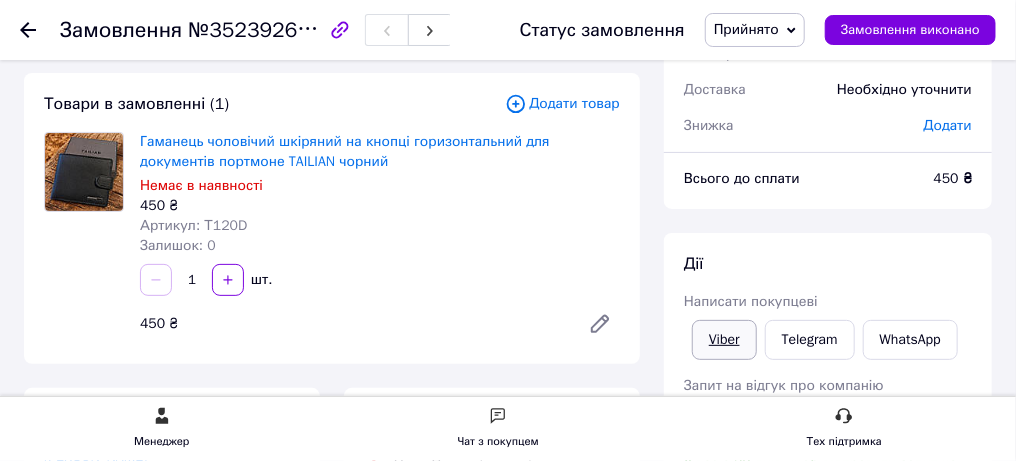 click on "Viber" at bounding box center [724, 340] 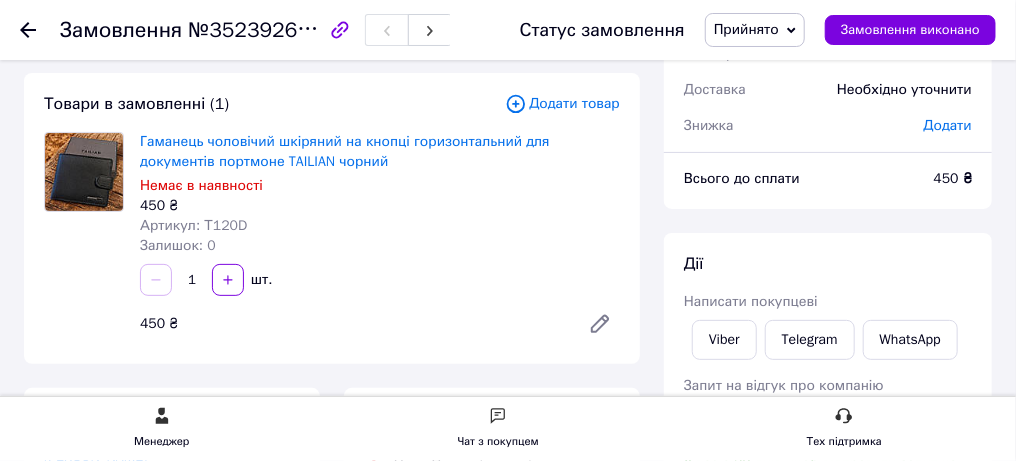click 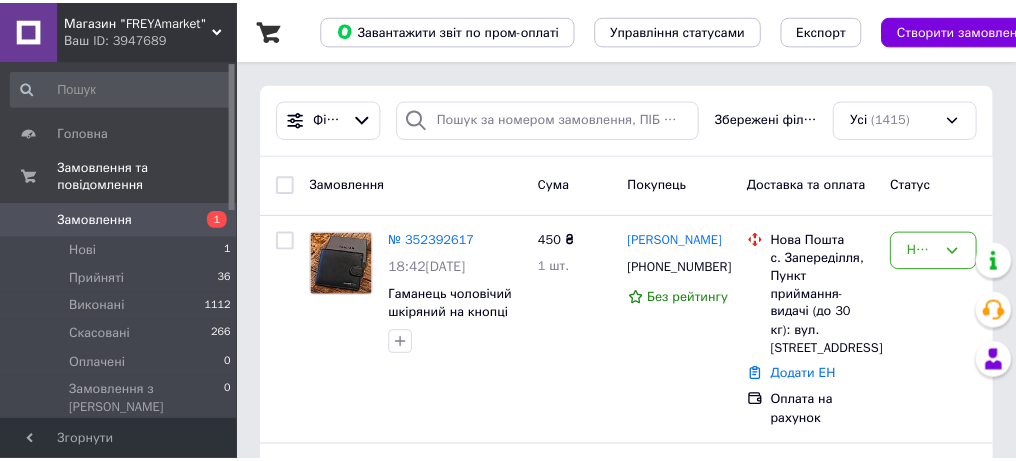 scroll, scrollTop: 200, scrollLeft: 0, axis: vertical 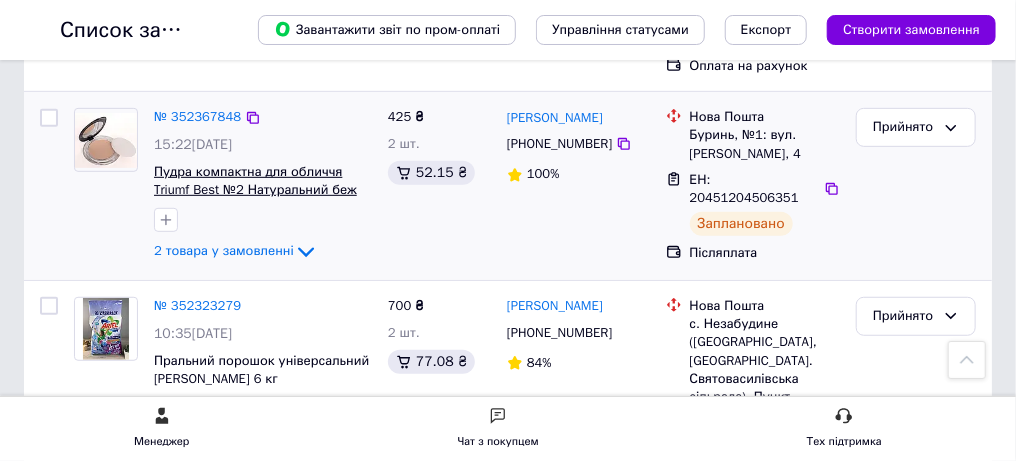 click on "Пудра компактна для обличчя Triumf Best №2 Натуральний беж Тріумф Бест матуюча" at bounding box center (255, 190) 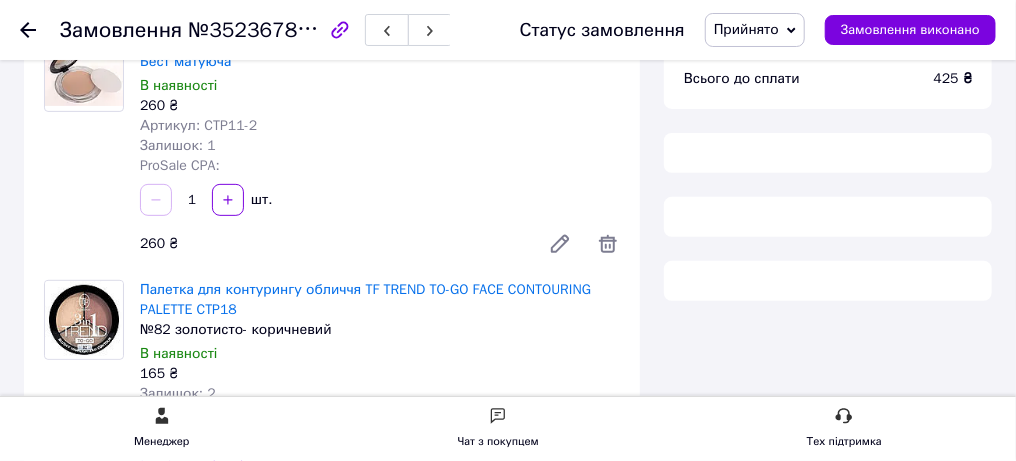 scroll, scrollTop: 200, scrollLeft: 0, axis: vertical 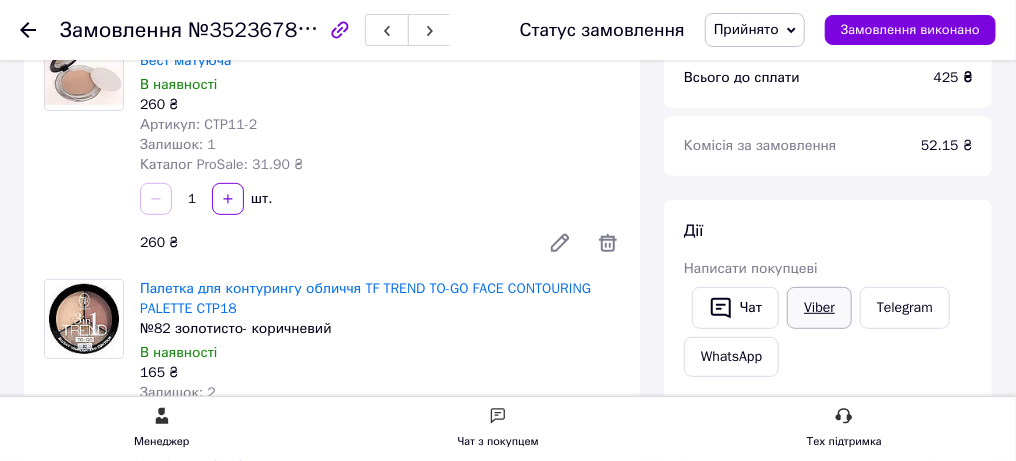 click on "Viber" at bounding box center (819, 308) 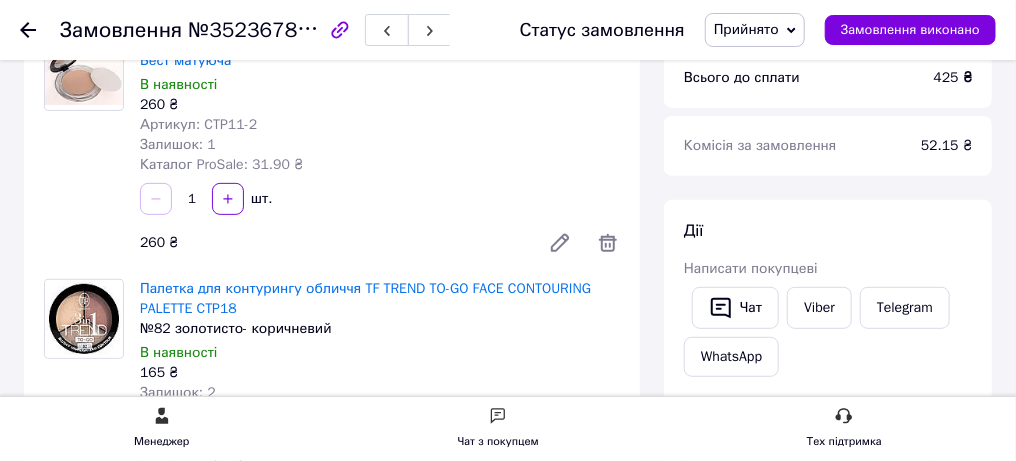 click 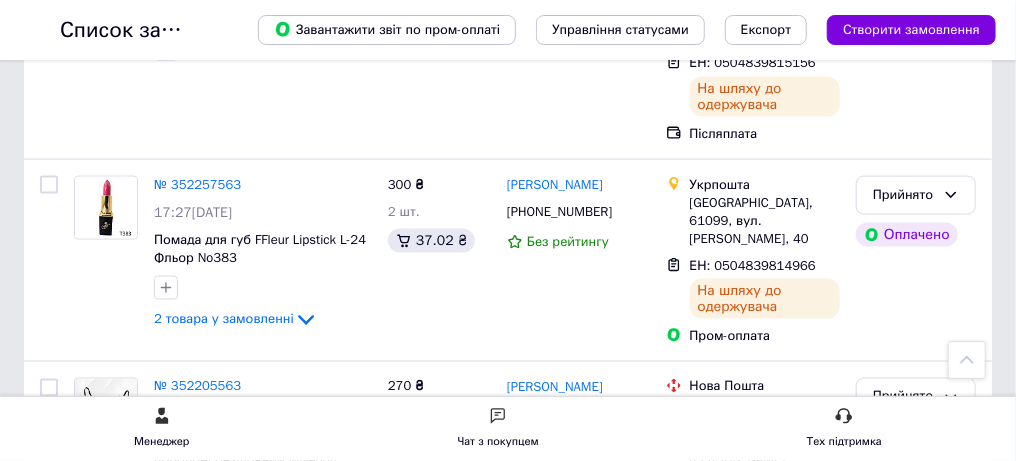 scroll, scrollTop: 1000, scrollLeft: 0, axis: vertical 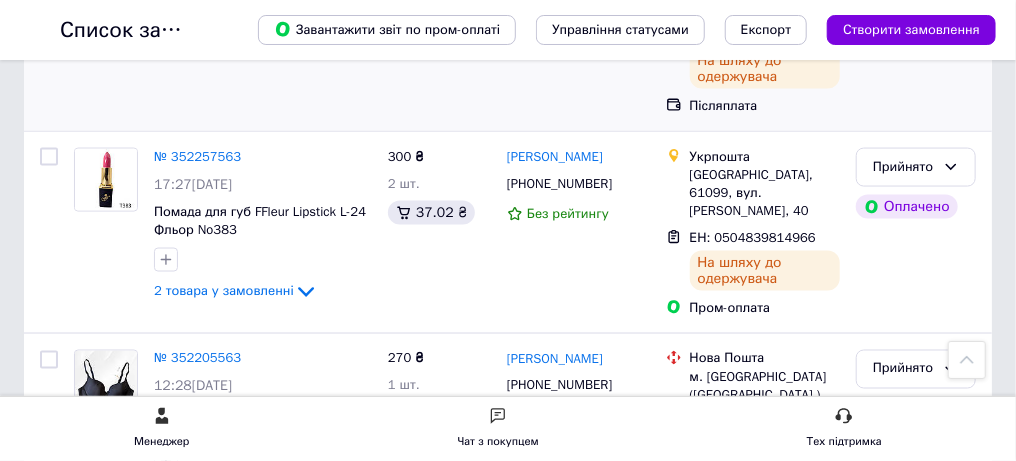 click on "Пральний порошок універсальний [PERSON_NAME] 6 кг" at bounding box center [261, -18] 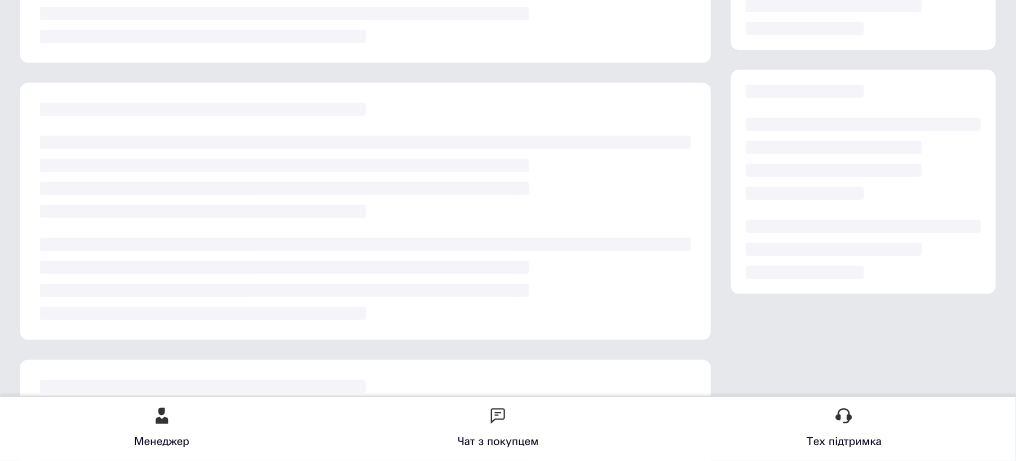 scroll, scrollTop: 300, scrollLeft: 0, axis: vertical 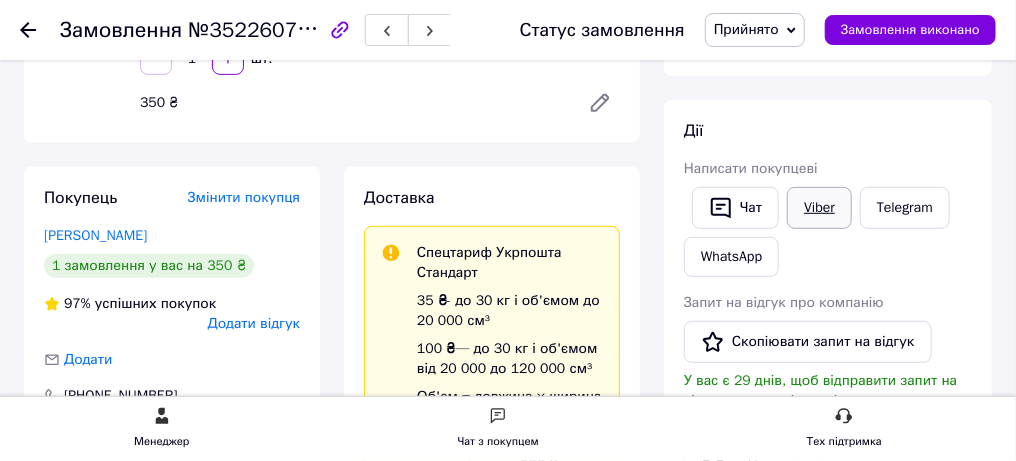 click on "Viber" at bounding box center (819, 208) 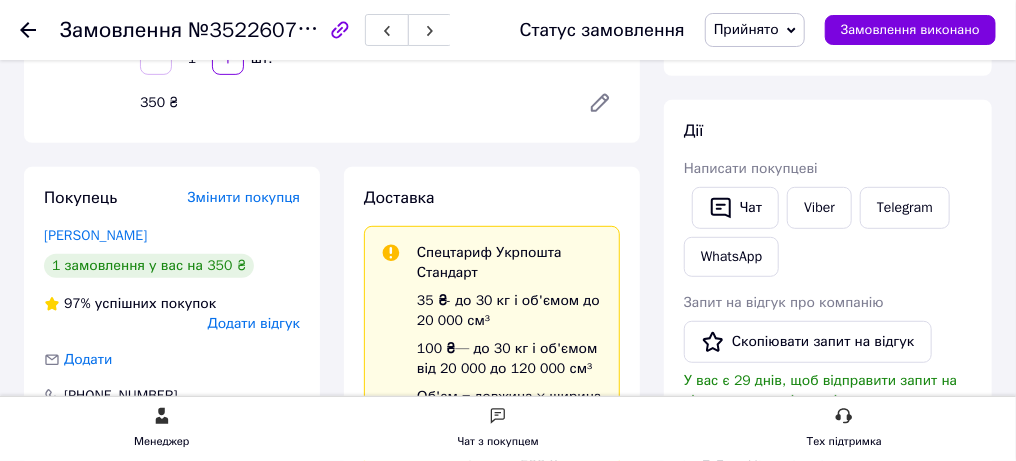 click 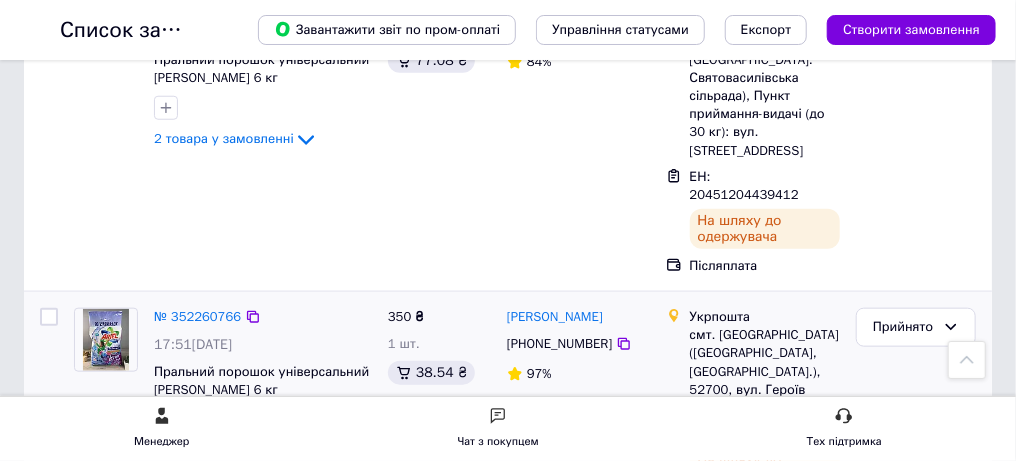scroll, scrollTop: 600, scrollLeft: 0, axis: vertical 